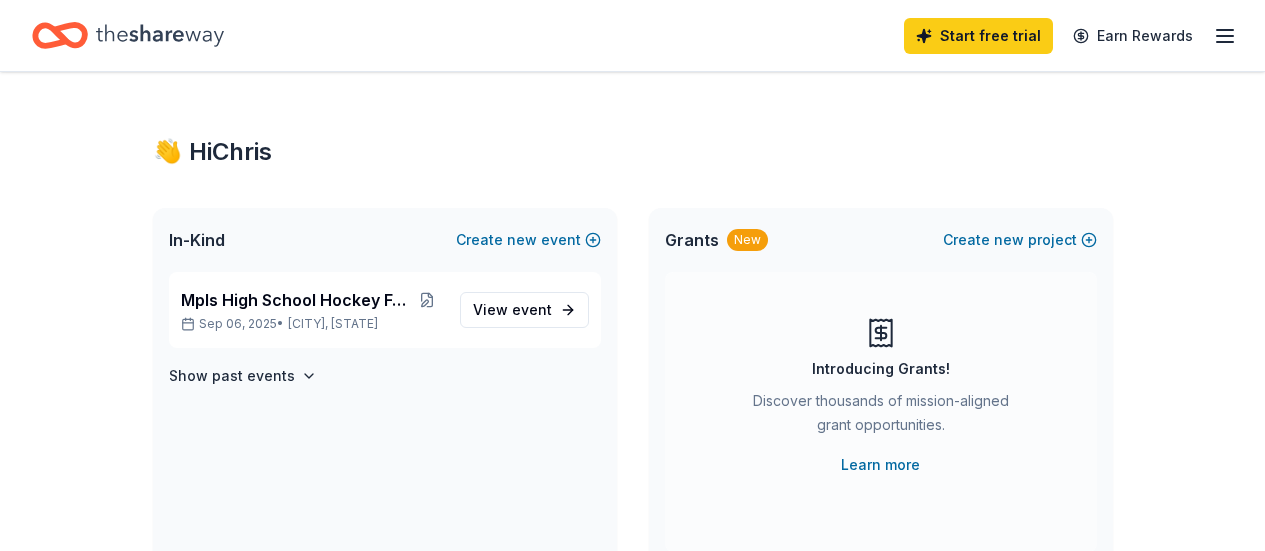 scroll, scrollTop: 0, scrollLeft: 0, axis: both 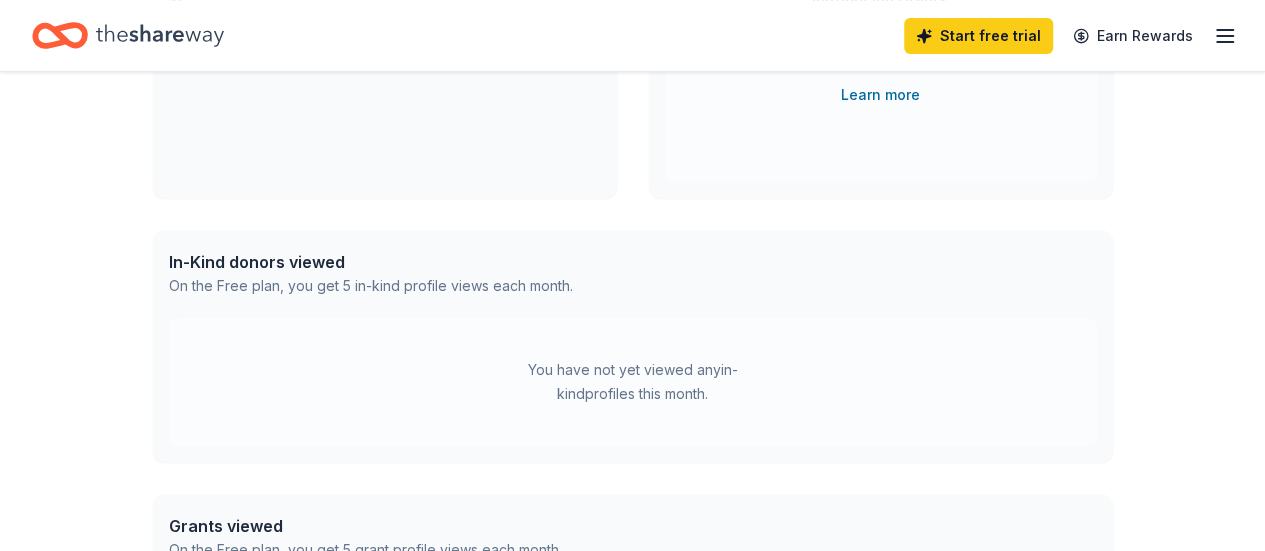 click on "In-Kind donors viewed" at bounding box center (371, 262) 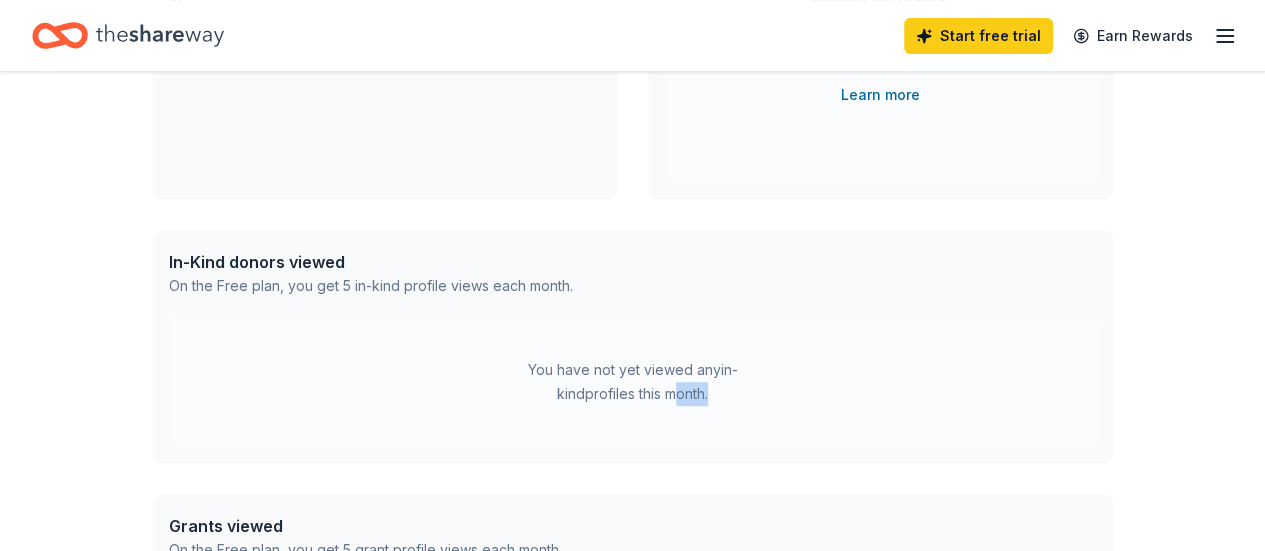 click on "You have not yet viewed any  in-kind  profiles this month." at bounding box center (633, 382) 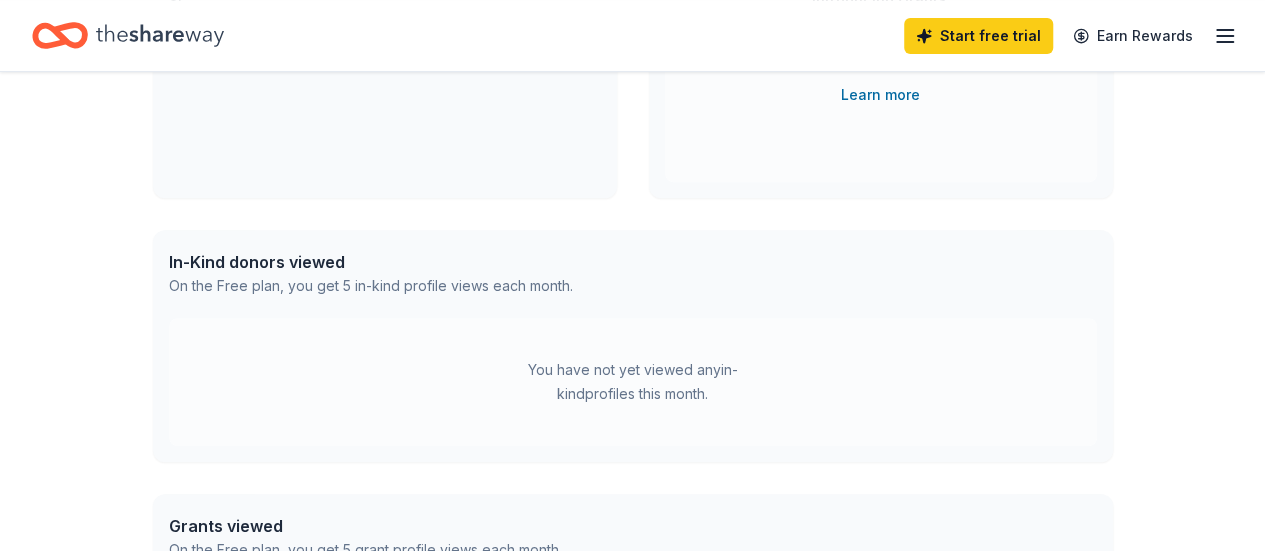 click on "In-Kind donors viewed" at bounding box center [371, 262] 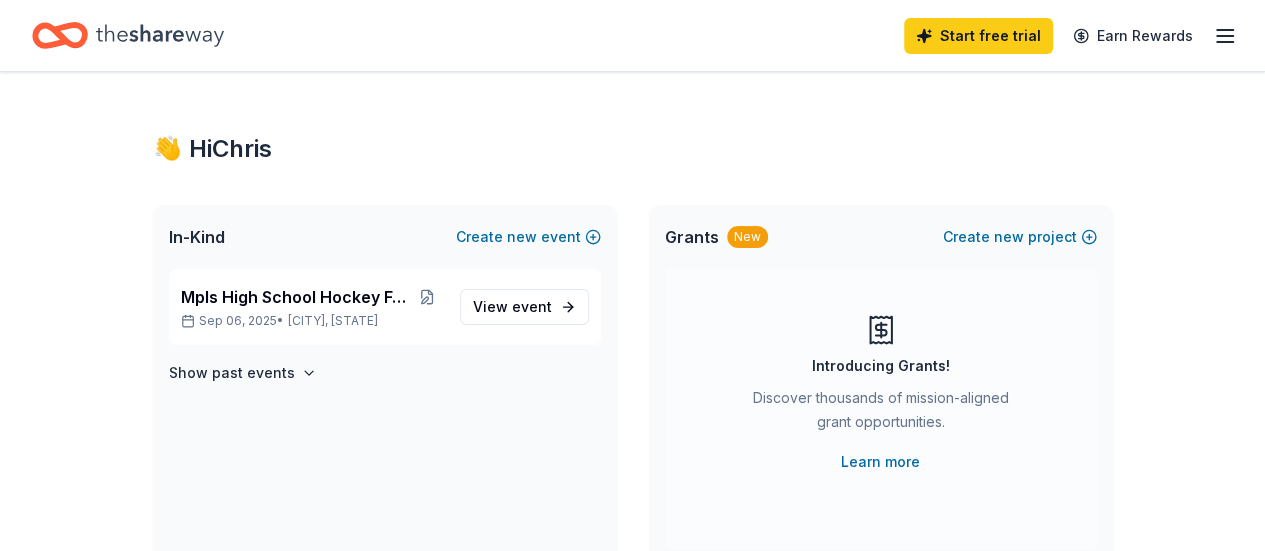 scroll, scrollTop: 0, scrollLeft: 0, axis: both 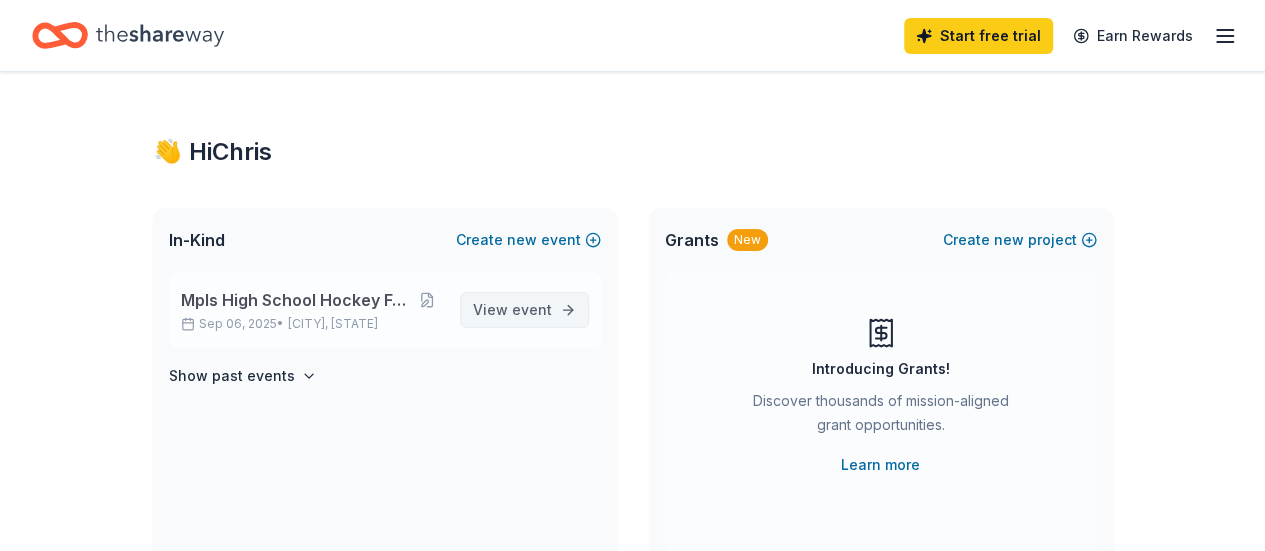 click on "View   event" at bounding box center [512, 310] 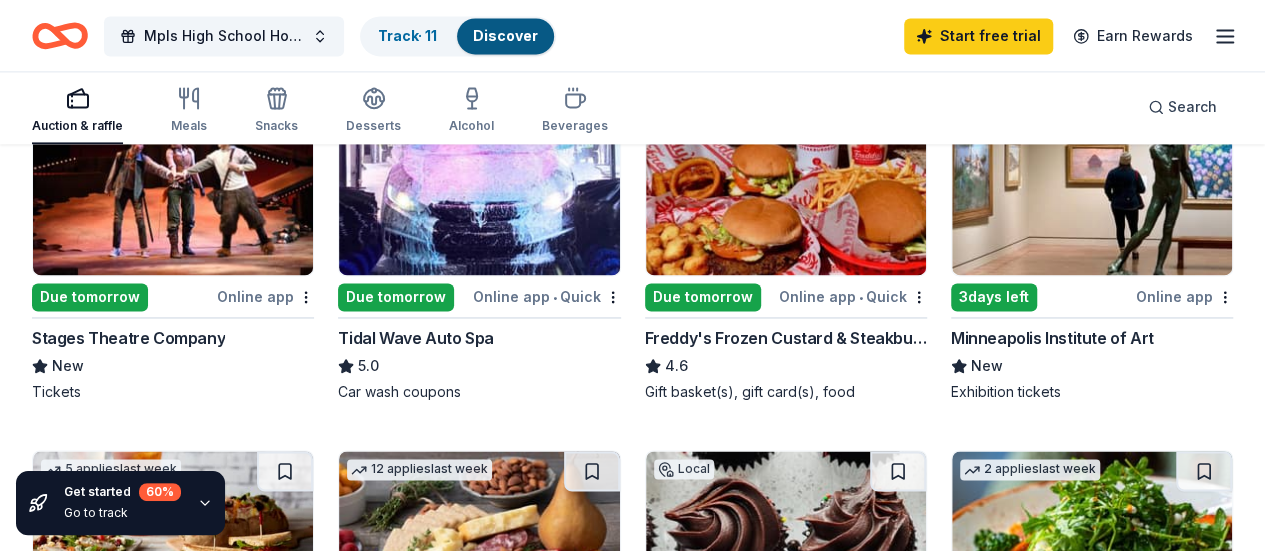 scroll, scrollTop: 1436, scrollLeft: 0, axis: vertical 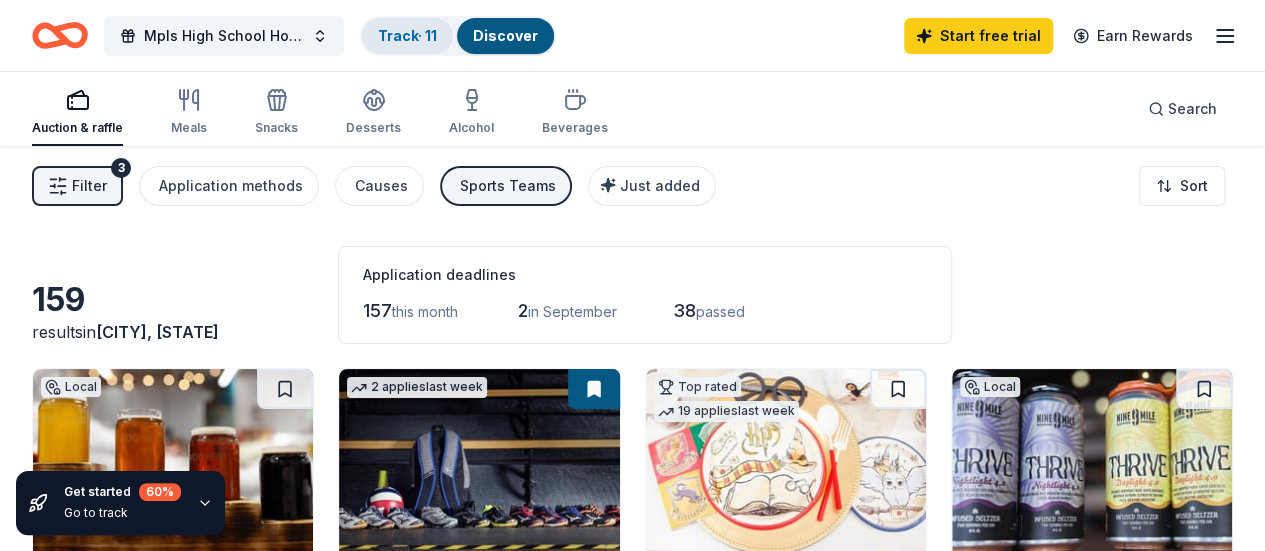 click on "Track  · 11" at bounding box center [407, 35] 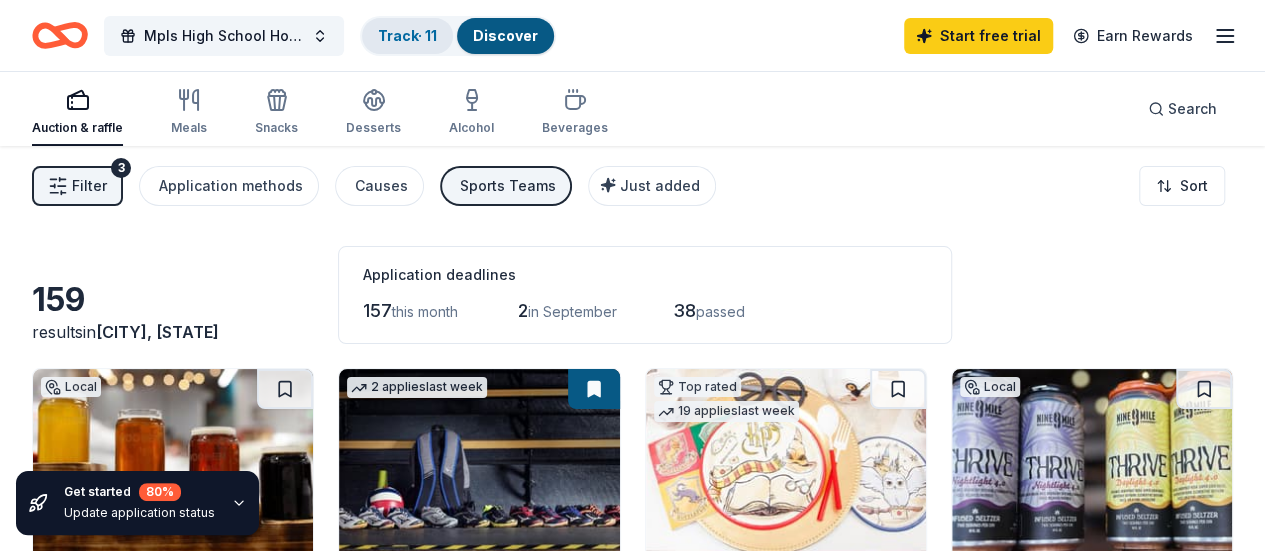 click on "Track  · 11" at bounding box center (407, 35) 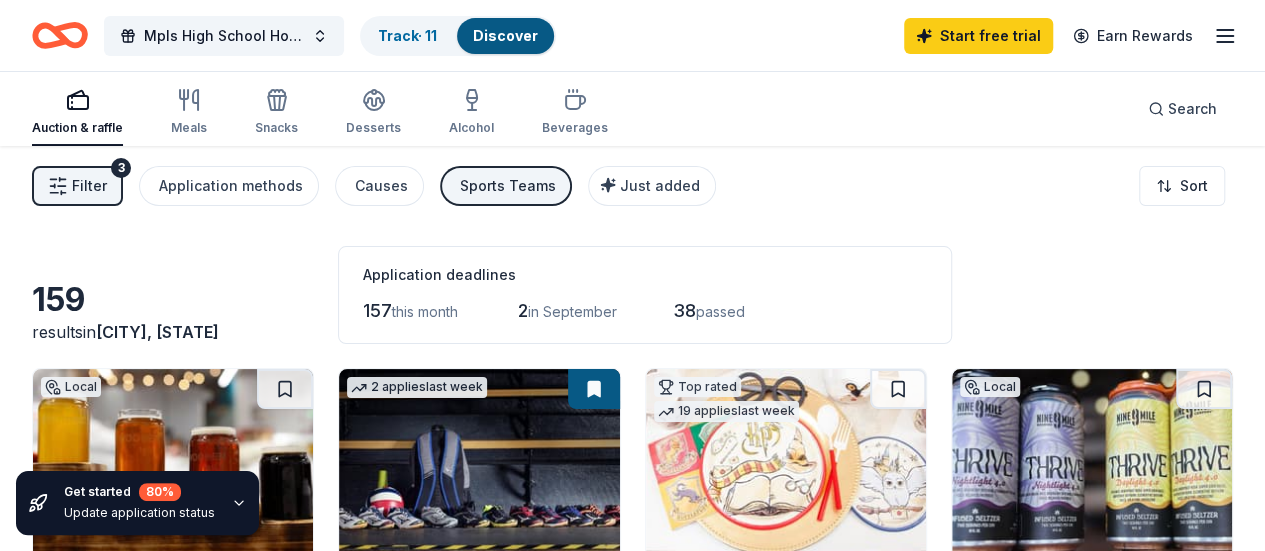 click on "Discover" at bounding box center (505, 36) 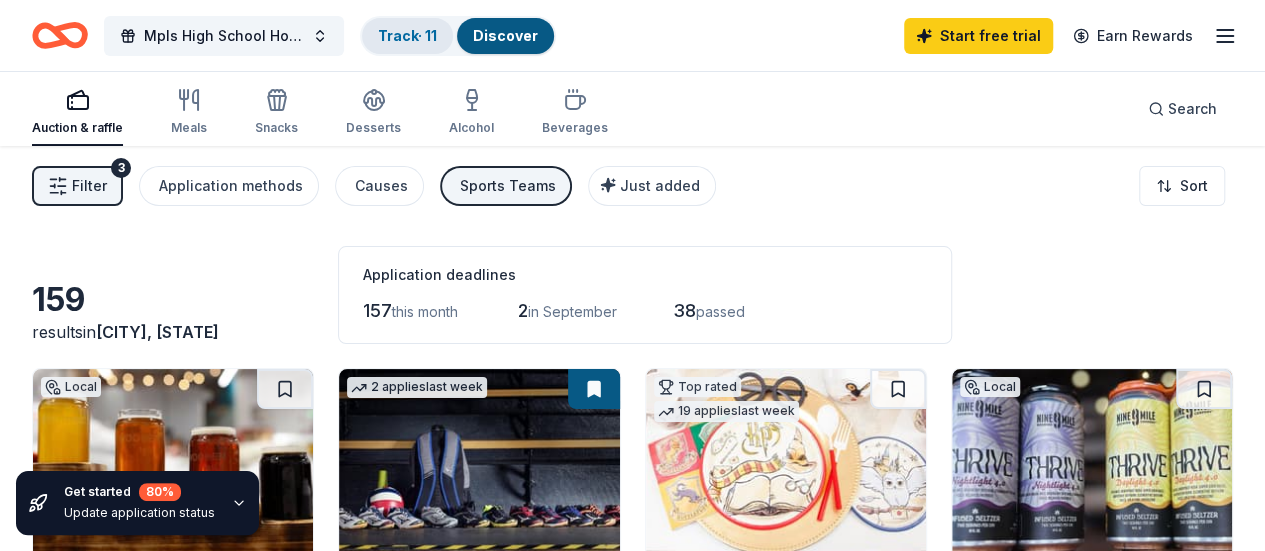 click on "Track  · 11" at bounding box center (407, 35) 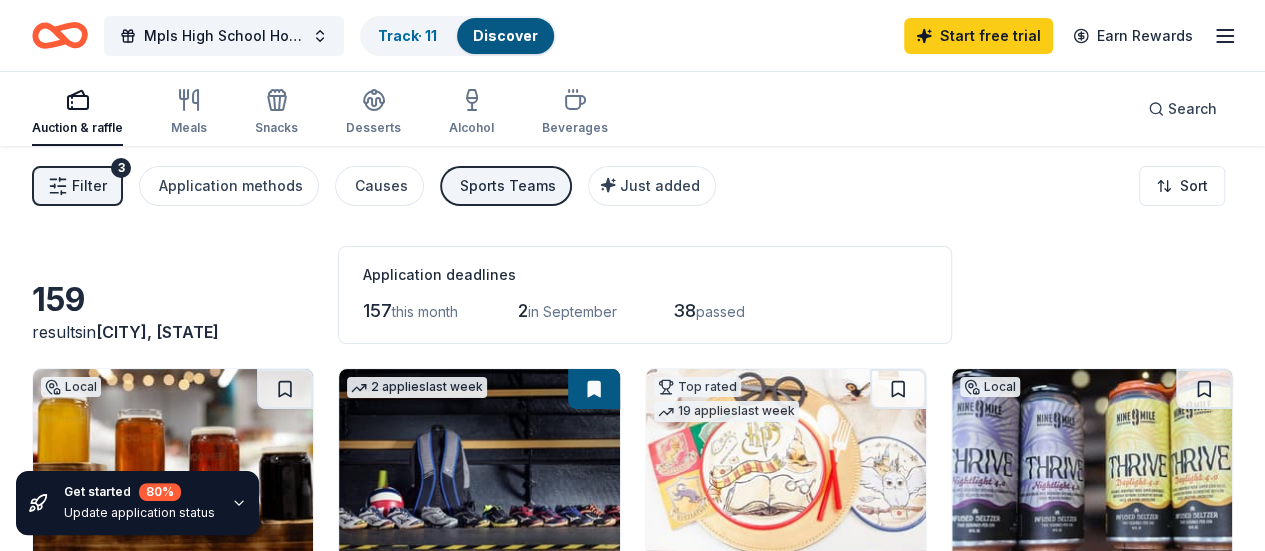 click on "Auction & raffle" at bounding box center [77, 128] 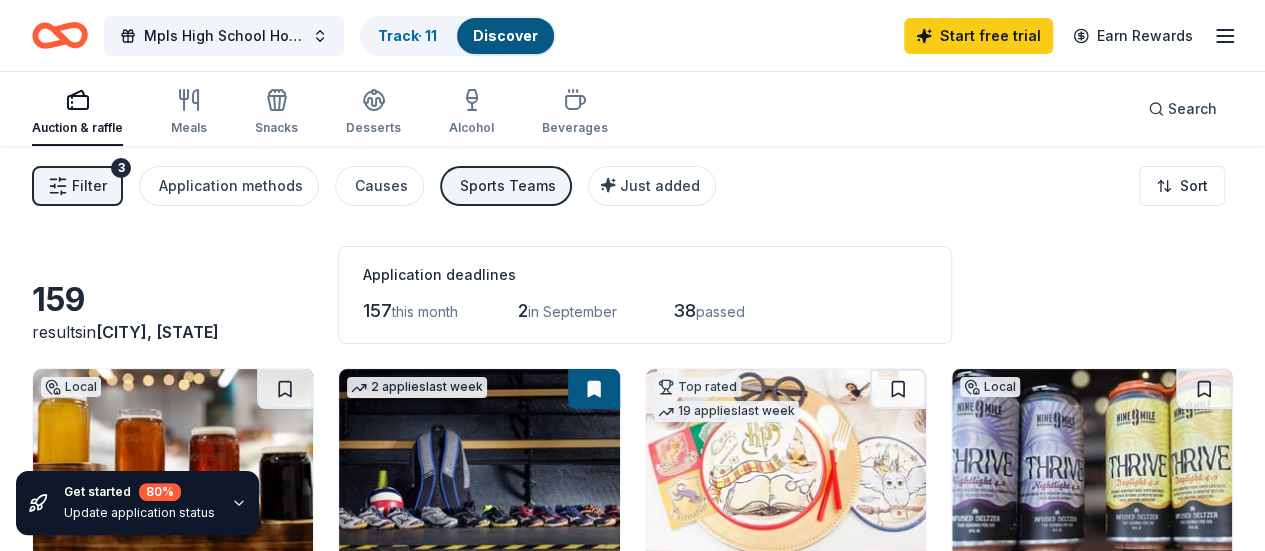 click 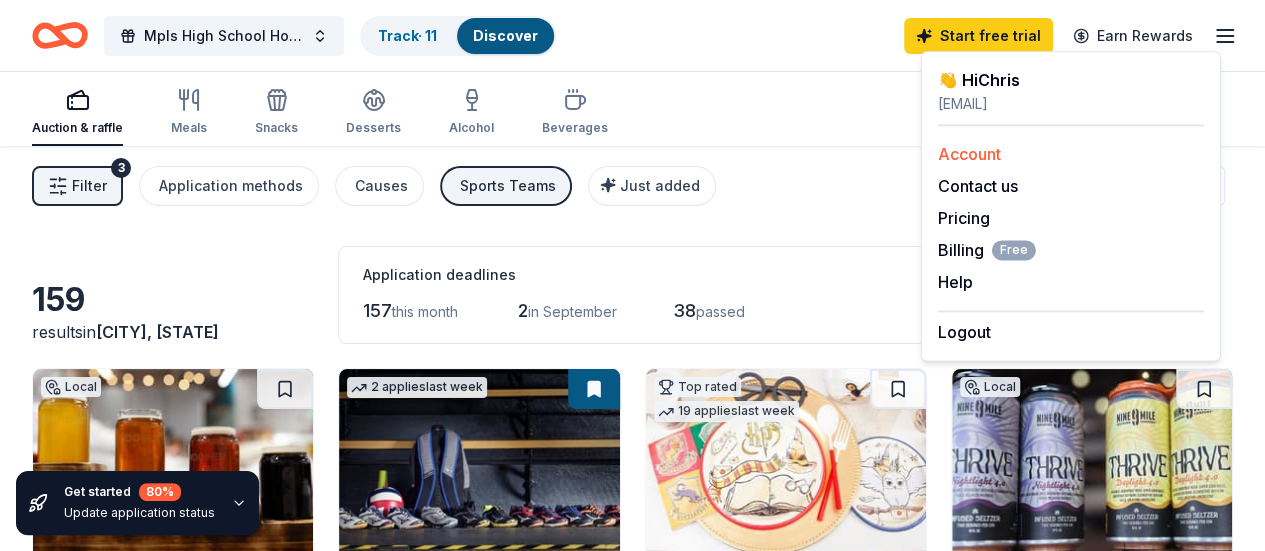 click on "Account" at bounding box center [1071, 154] 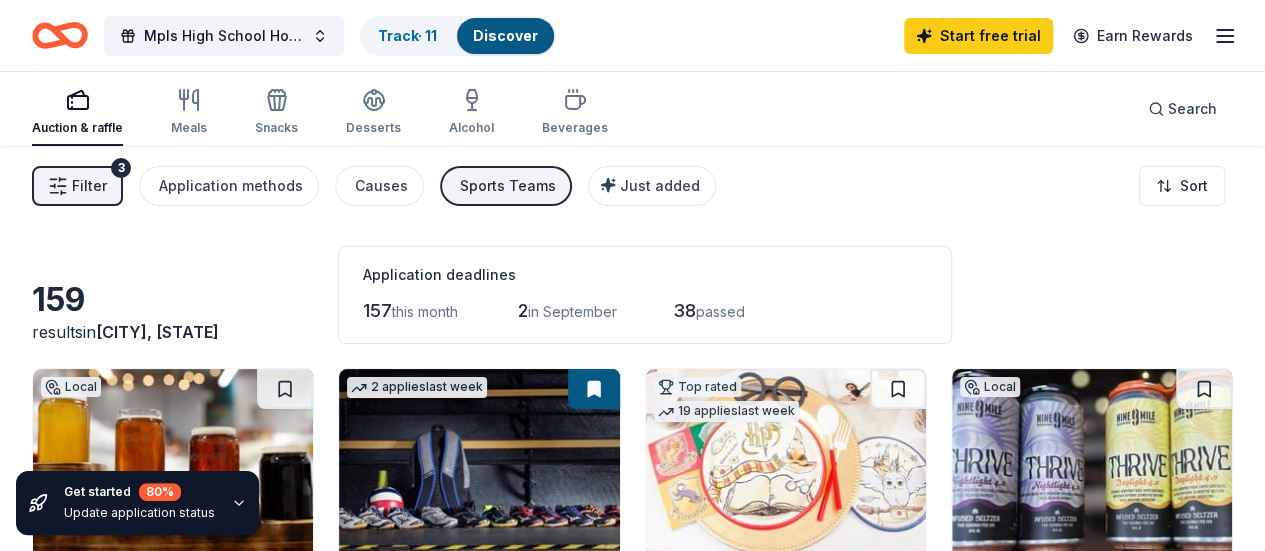 click 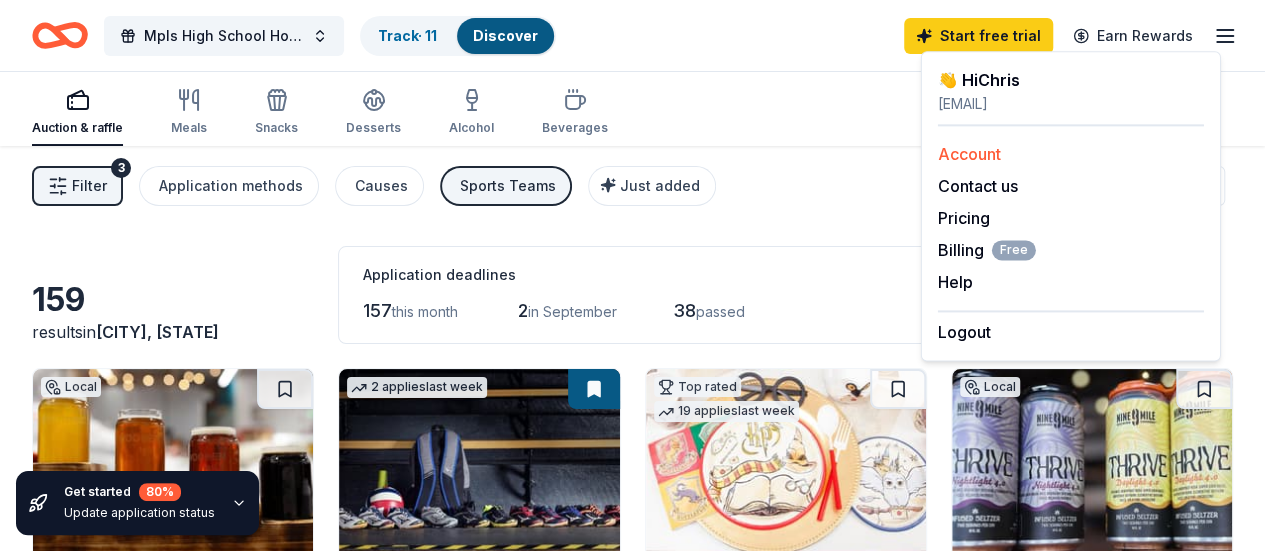 click on "Account" at bounding box center (969, 154) 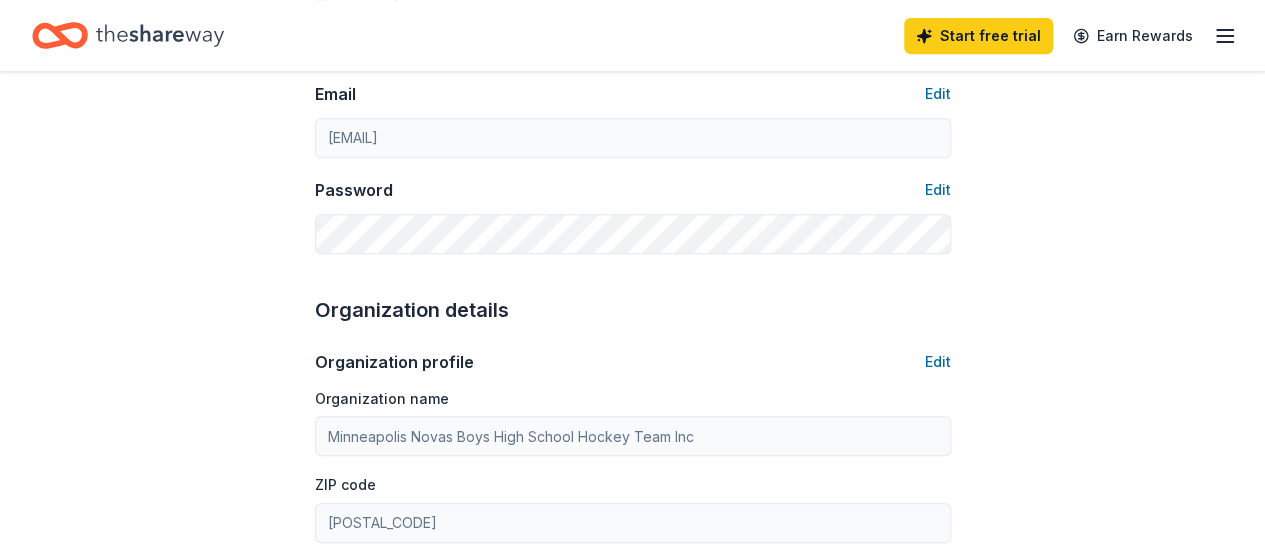 scroll, scrollTop: 0, scrollLeft: 0, axis: both 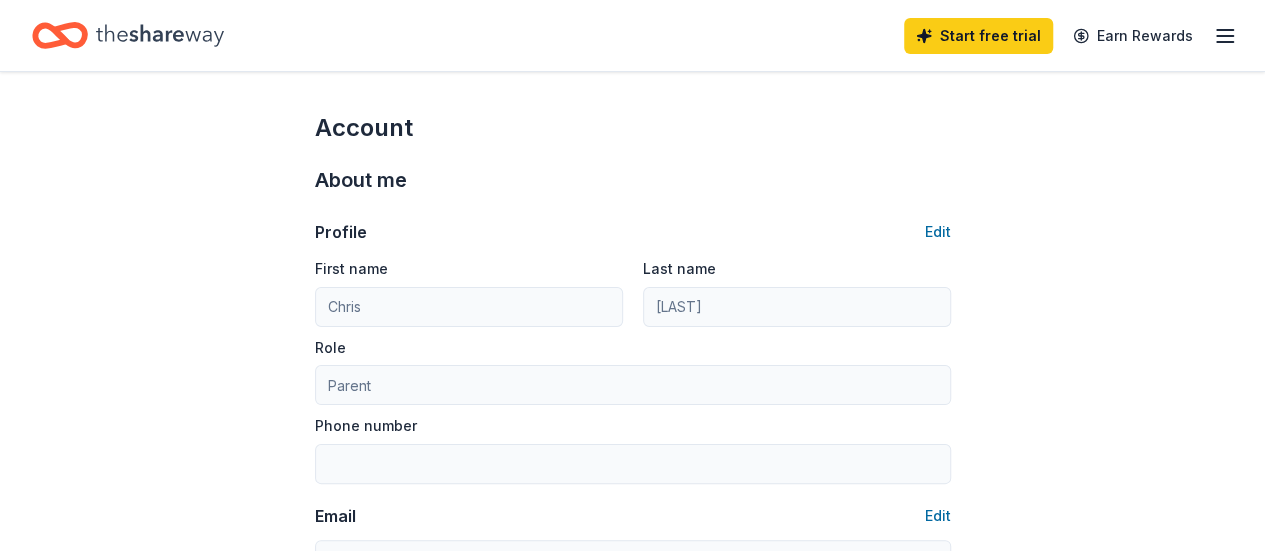 click 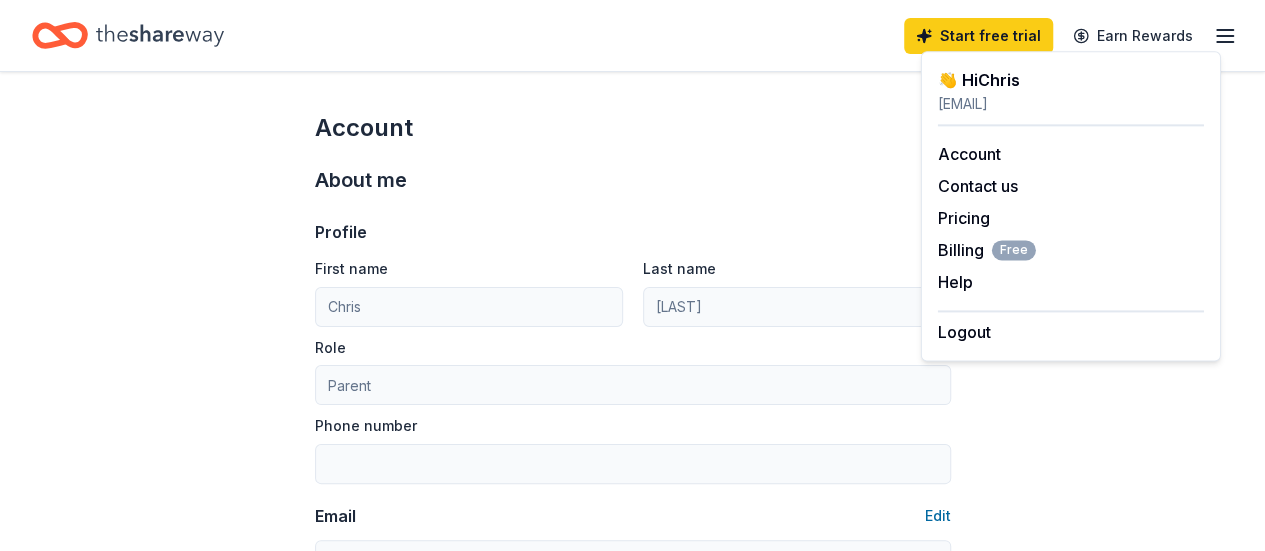 click on "👋 Hi  Chris" at bounding box center [1071, 80] 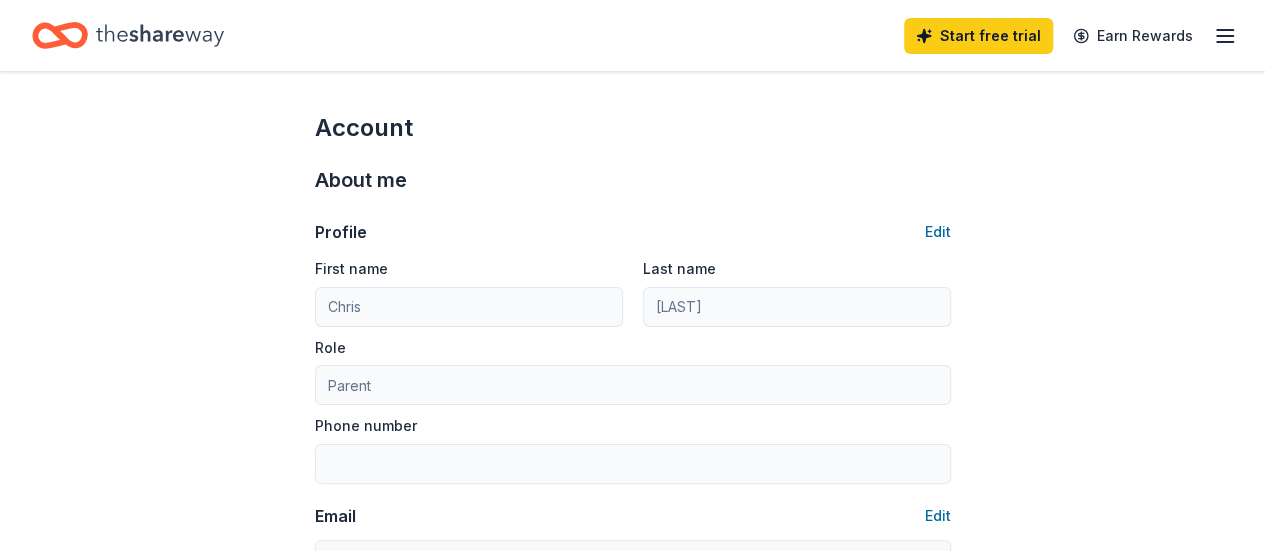 click 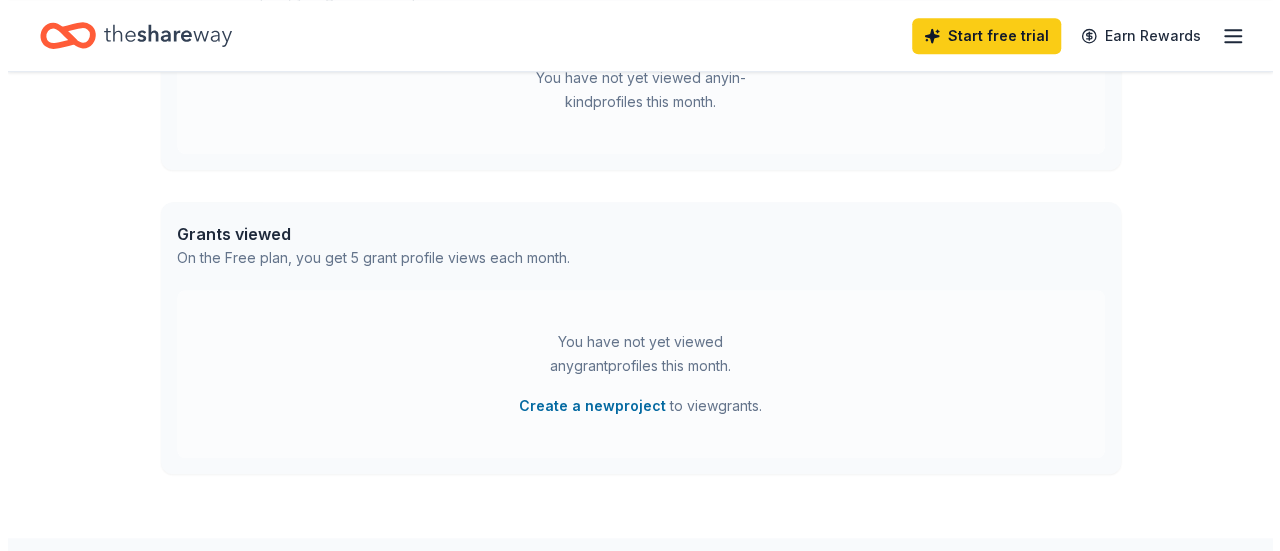 scroll, scrollTop: 0, scrollLeft: 0, axis: both 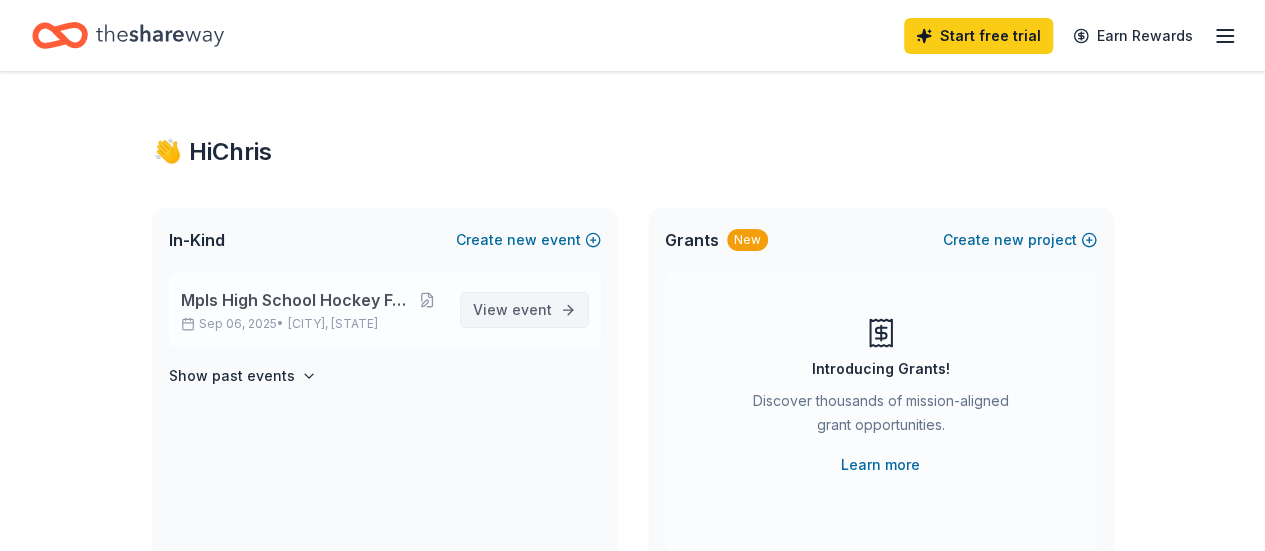 click on "event" at bounding box center [532, 309] 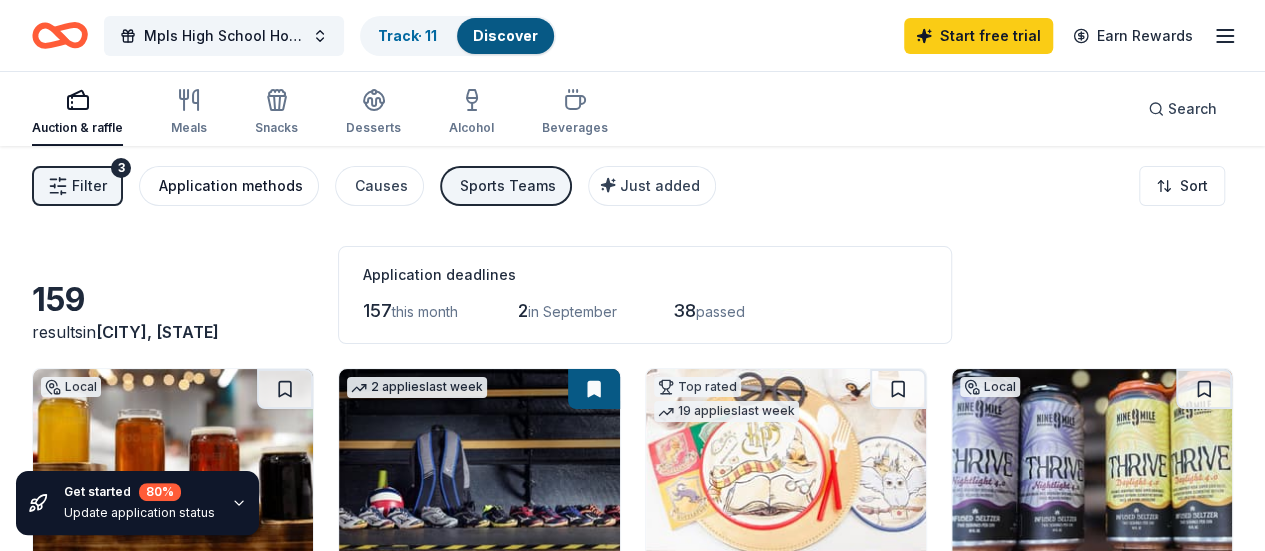 click on "Application methods" at bounding box center (229, 186) 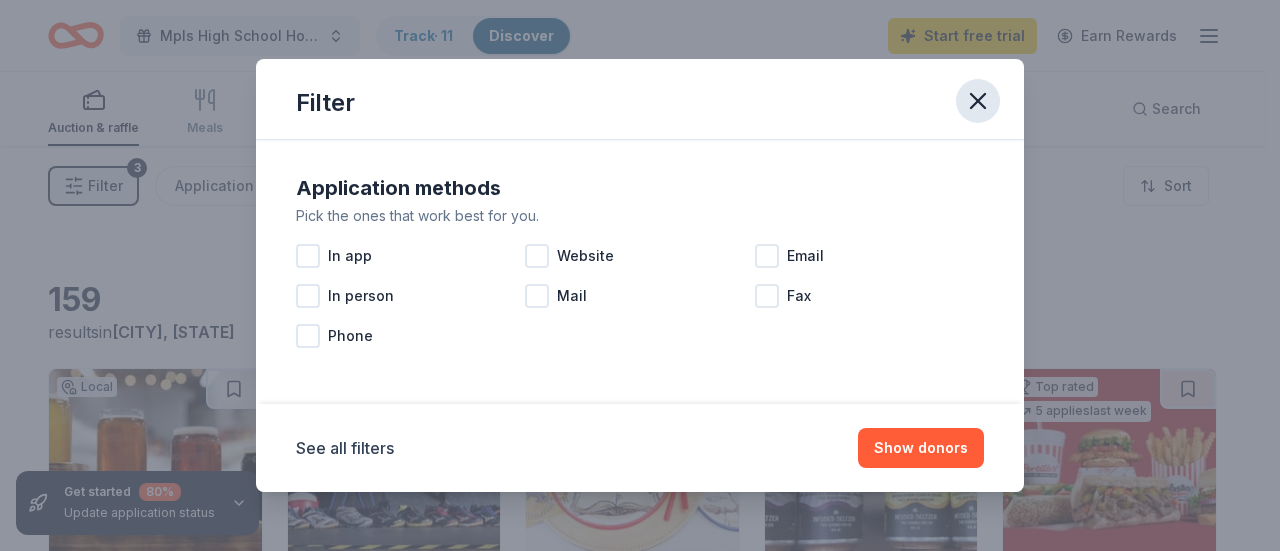 click 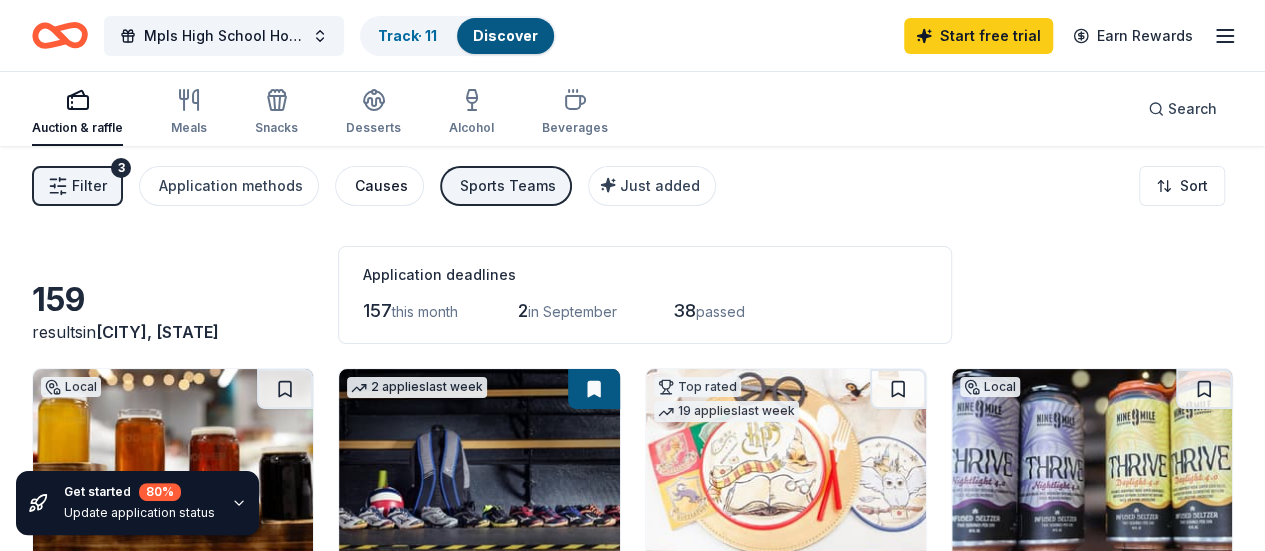 click on "Causes" at bounding box center [381, 186] 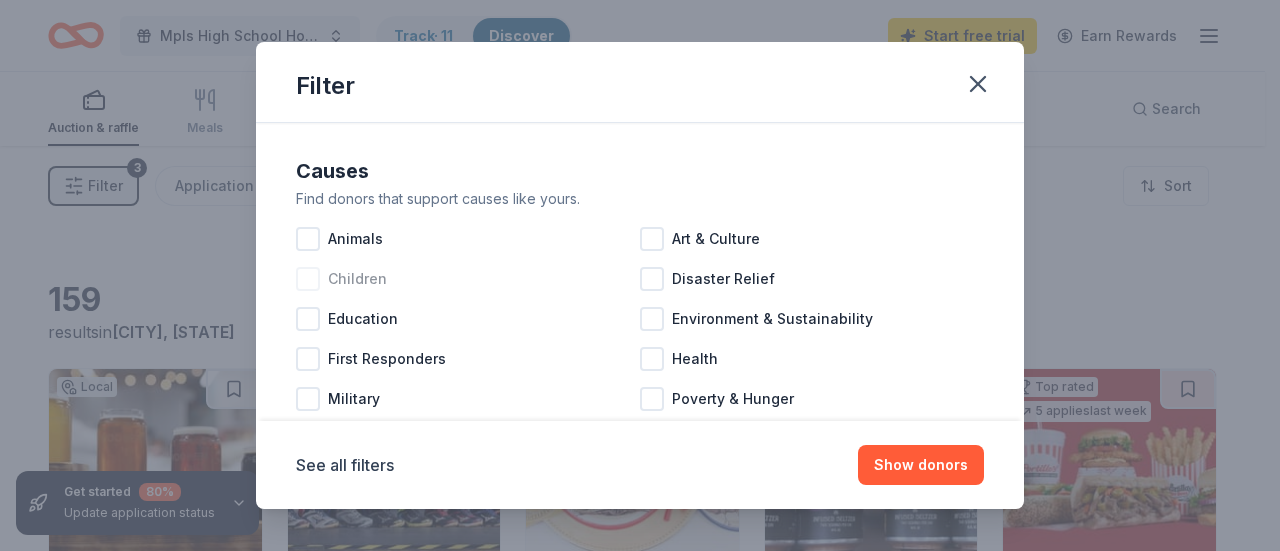 click at bounding box center [308, 279] 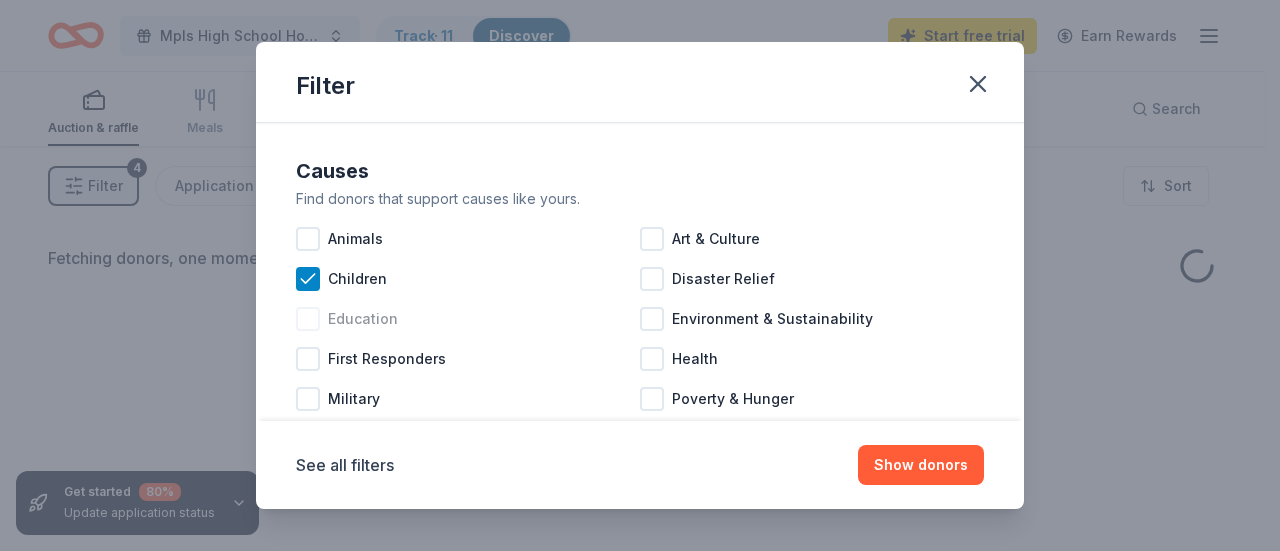 click at bounding box center [308, 319] 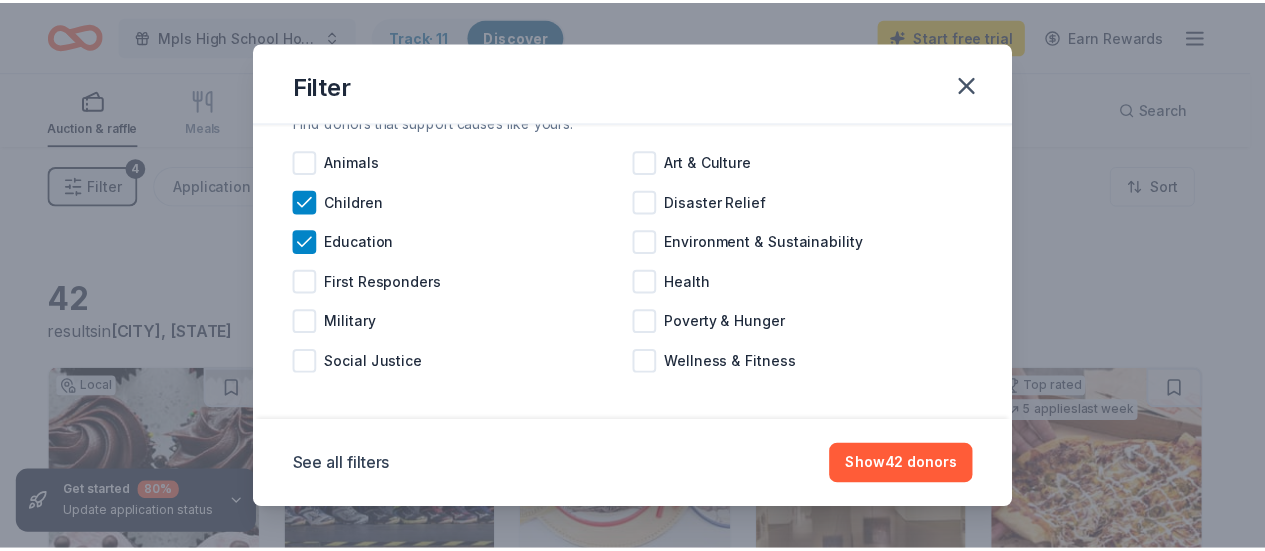 scroll, scrollTop: 85, scrollLeft: 0, axis: vertical 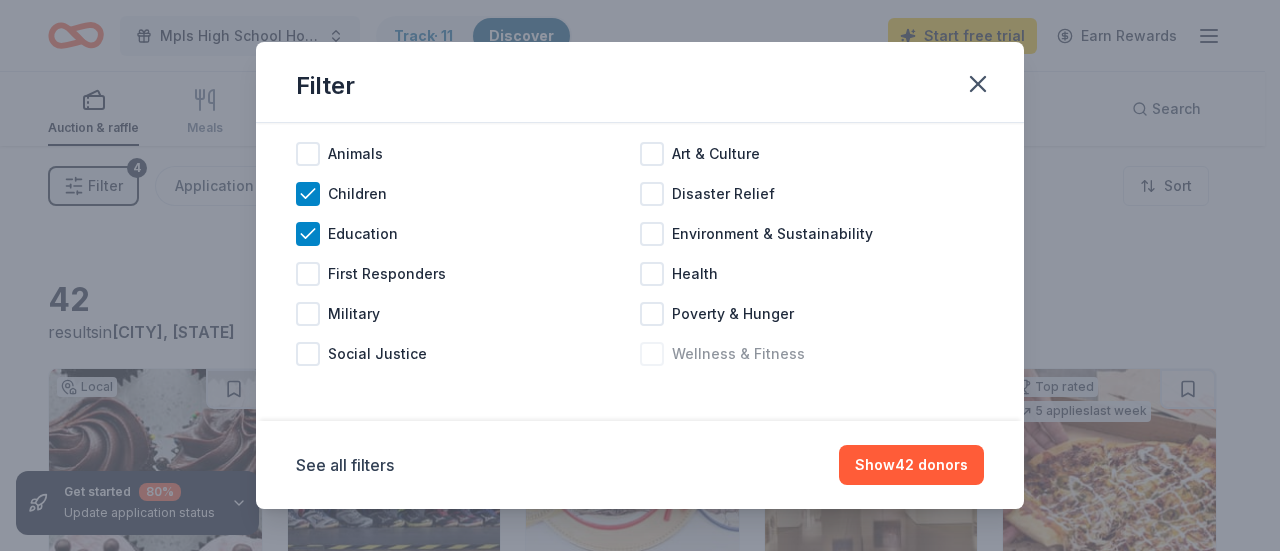 click at bounding box center (652, 354) 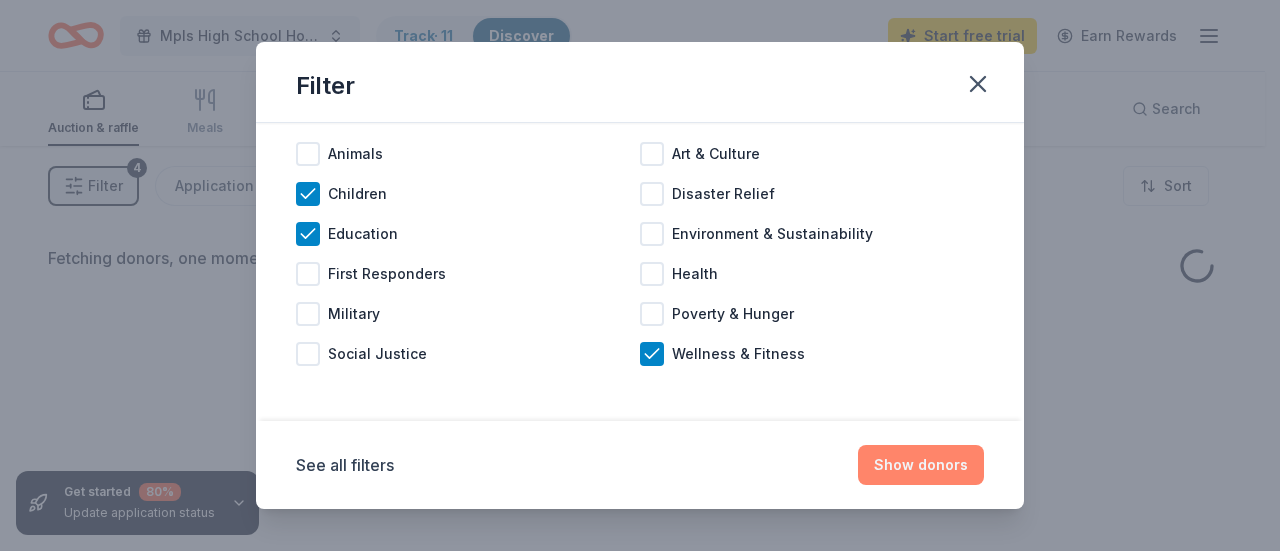 click on "Show    donors" at bounding box center (921, 465) 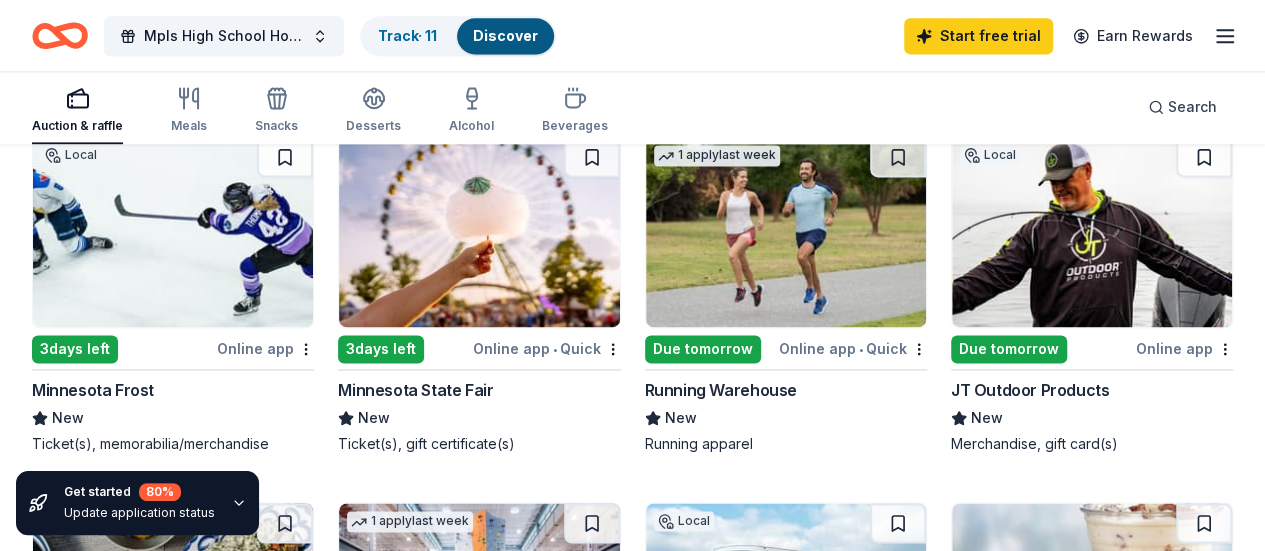 scroll, scrollTop: 1366, scrollLeft: 0, axis: vertical 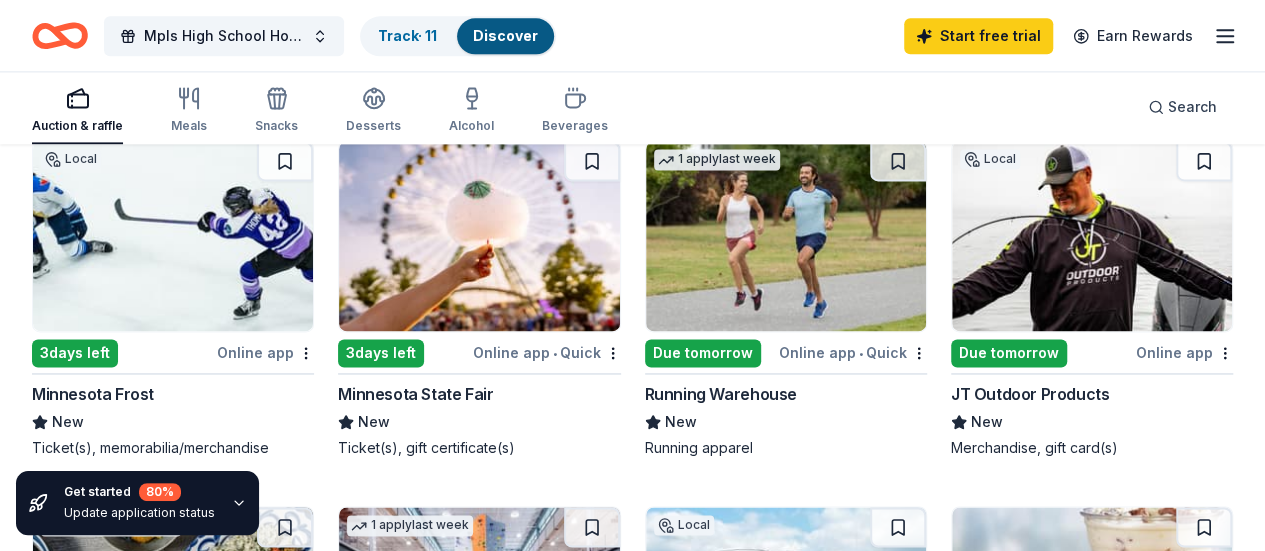 click on "Due tomorrow" at bounding box center [396, 719] 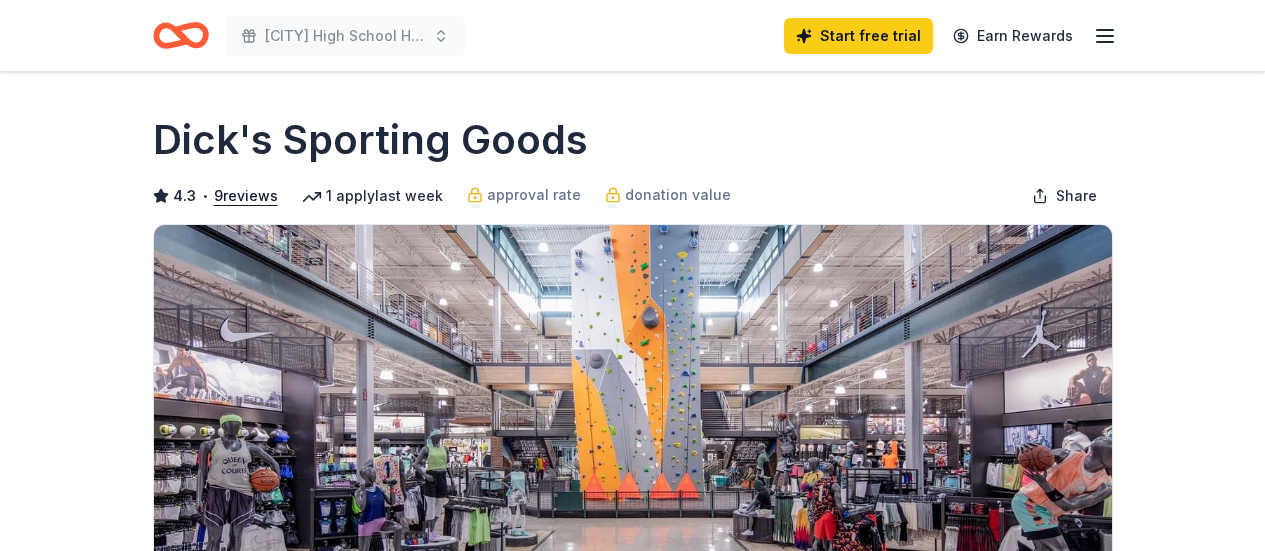 scroll, scrollTop: 0, scrollLeft: 0, axis: both 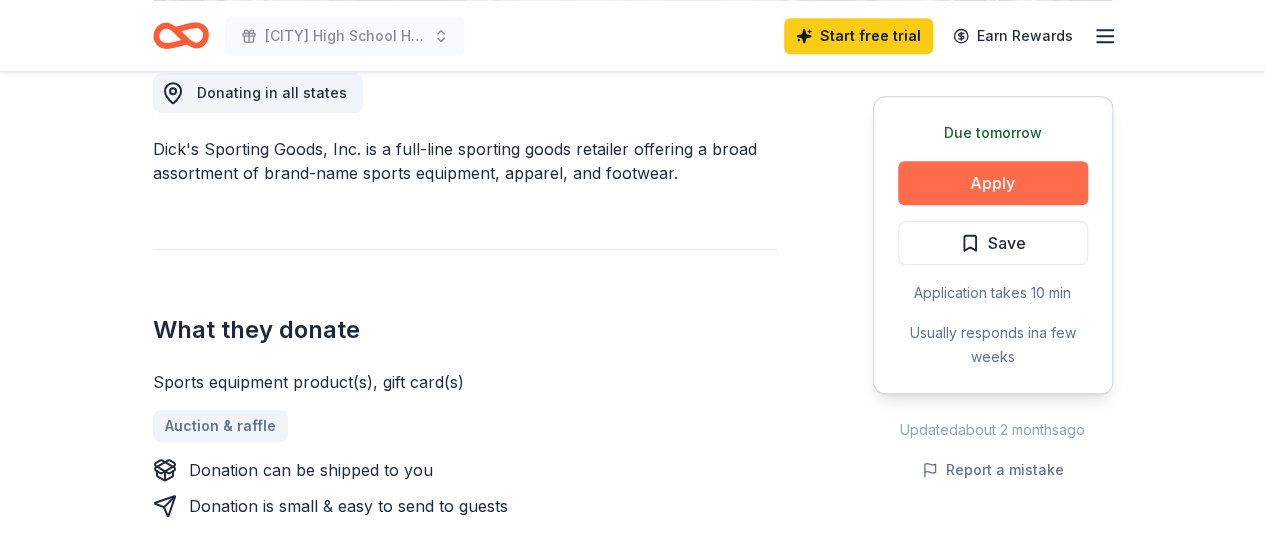 click on "Apply" at bounding box center (993, 183) 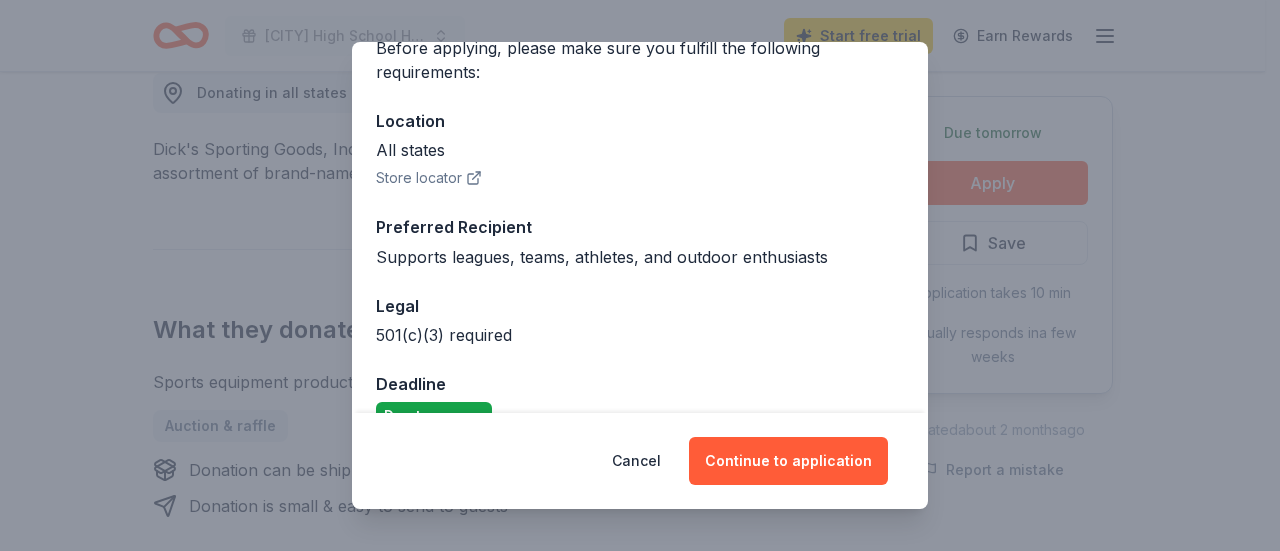 scroll, scrollTop: 214, scrollLeft: 0, axis: vertical 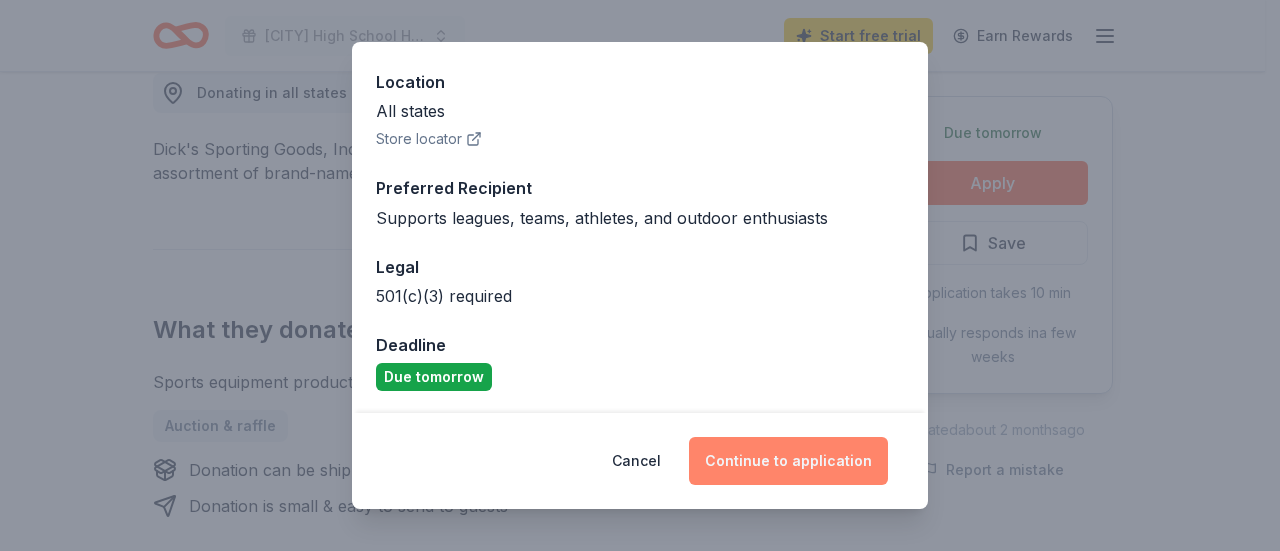 click on "Continue to application" at bounding box center (788, 461) 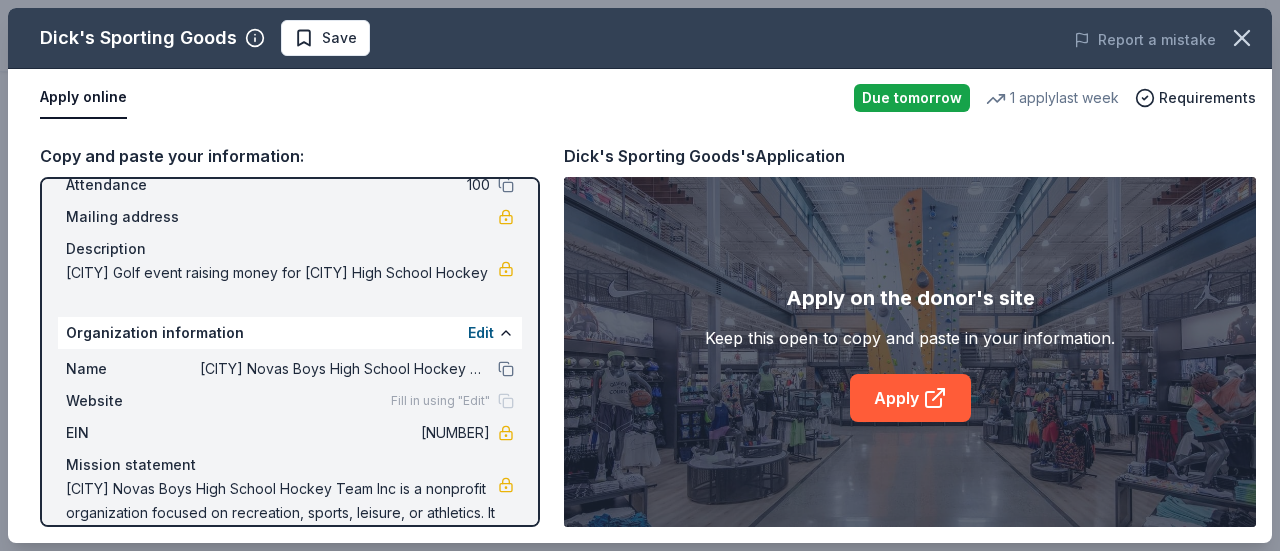 scroll, scrollTop: 174, scrollLeft: 0, axis: vertical 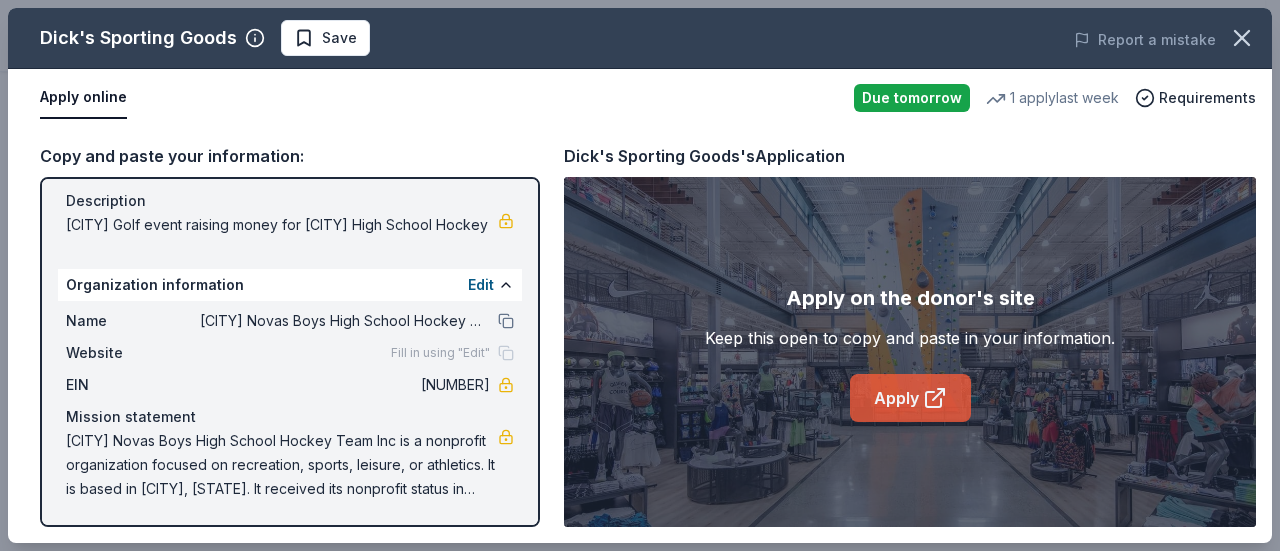 click on "Apply" at bounding box center (910, 398) 